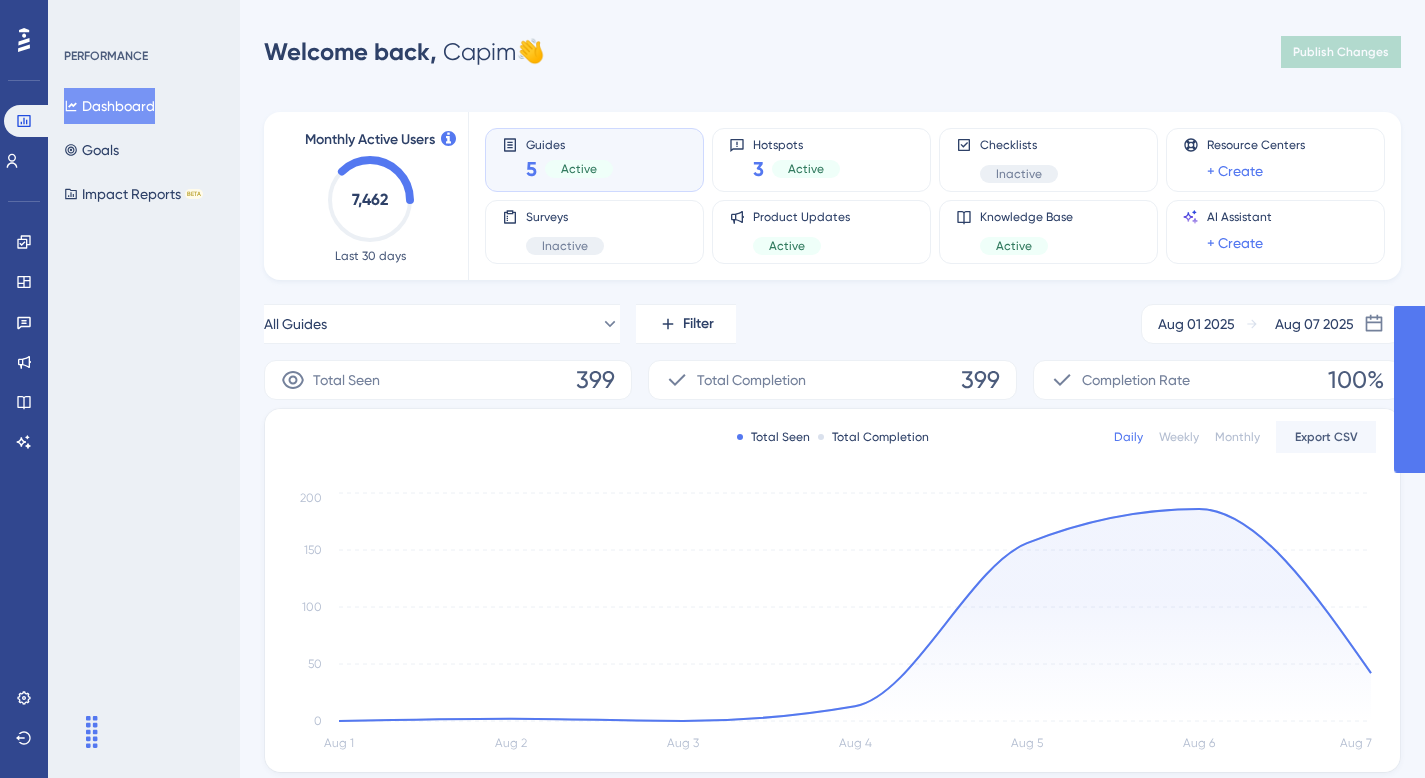 scroll, scrollTop: 0, scrollLeft: 0, axis: both 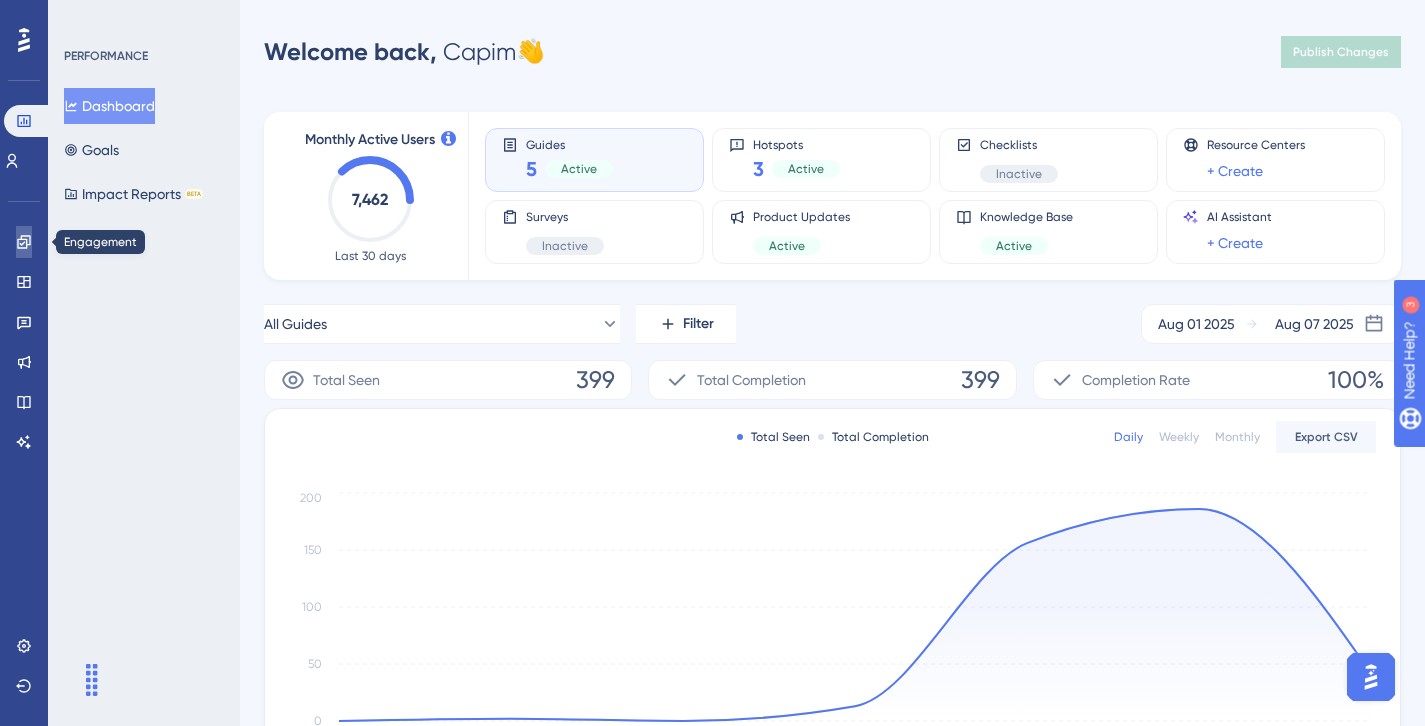 click 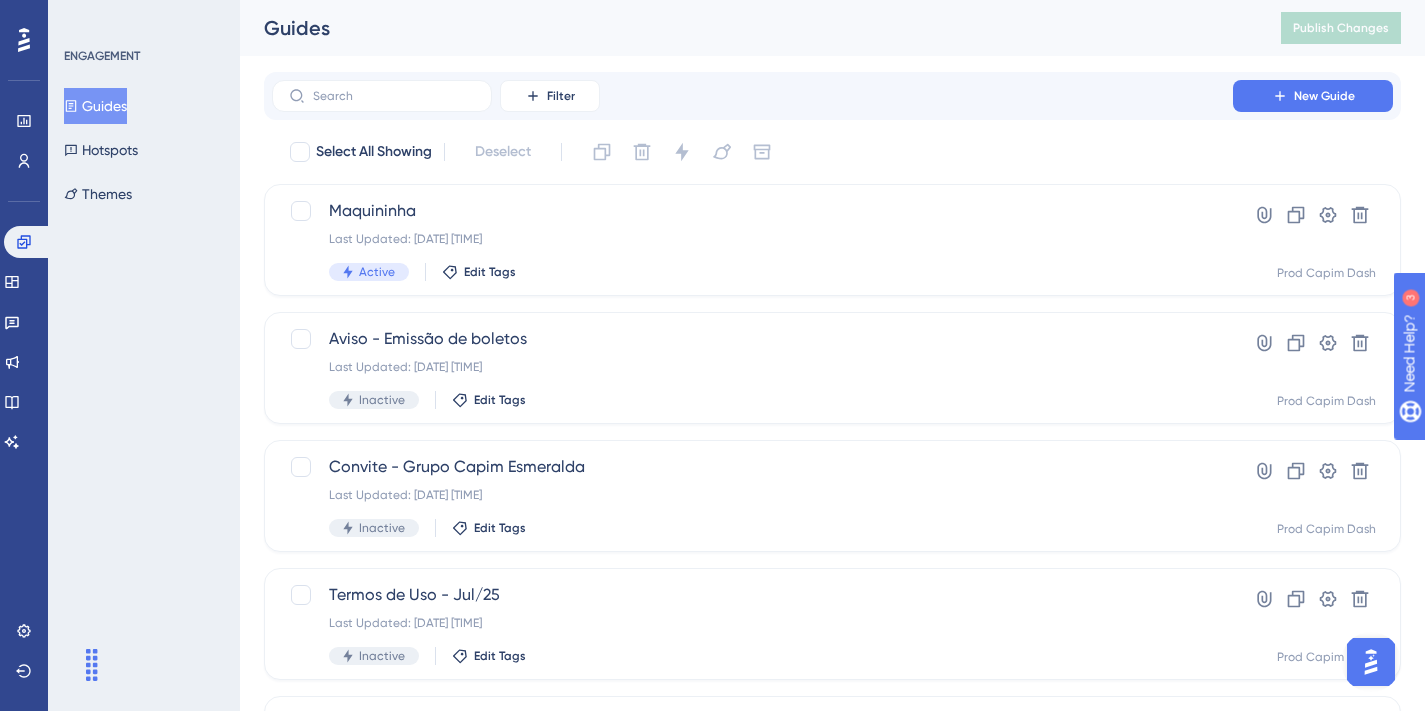 click on "Filter New Guide" at bounding box center (832, 96) 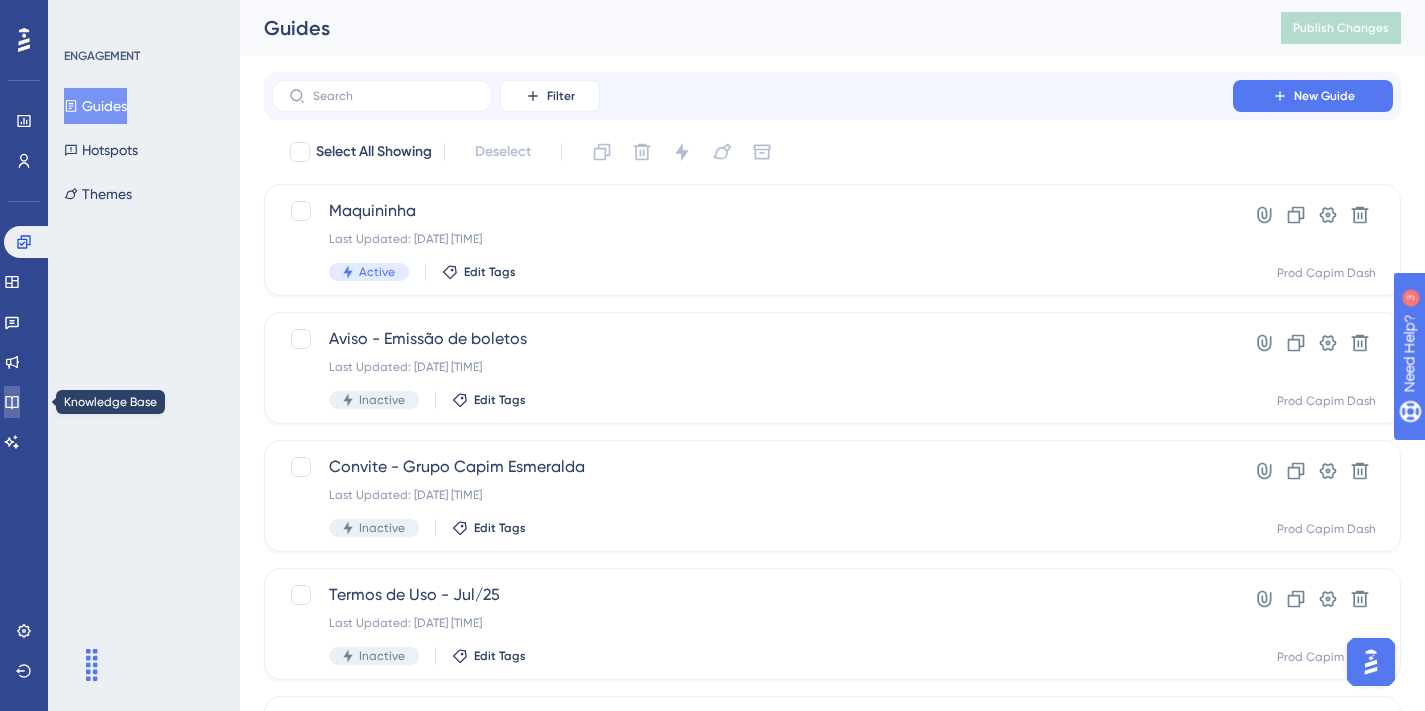 click 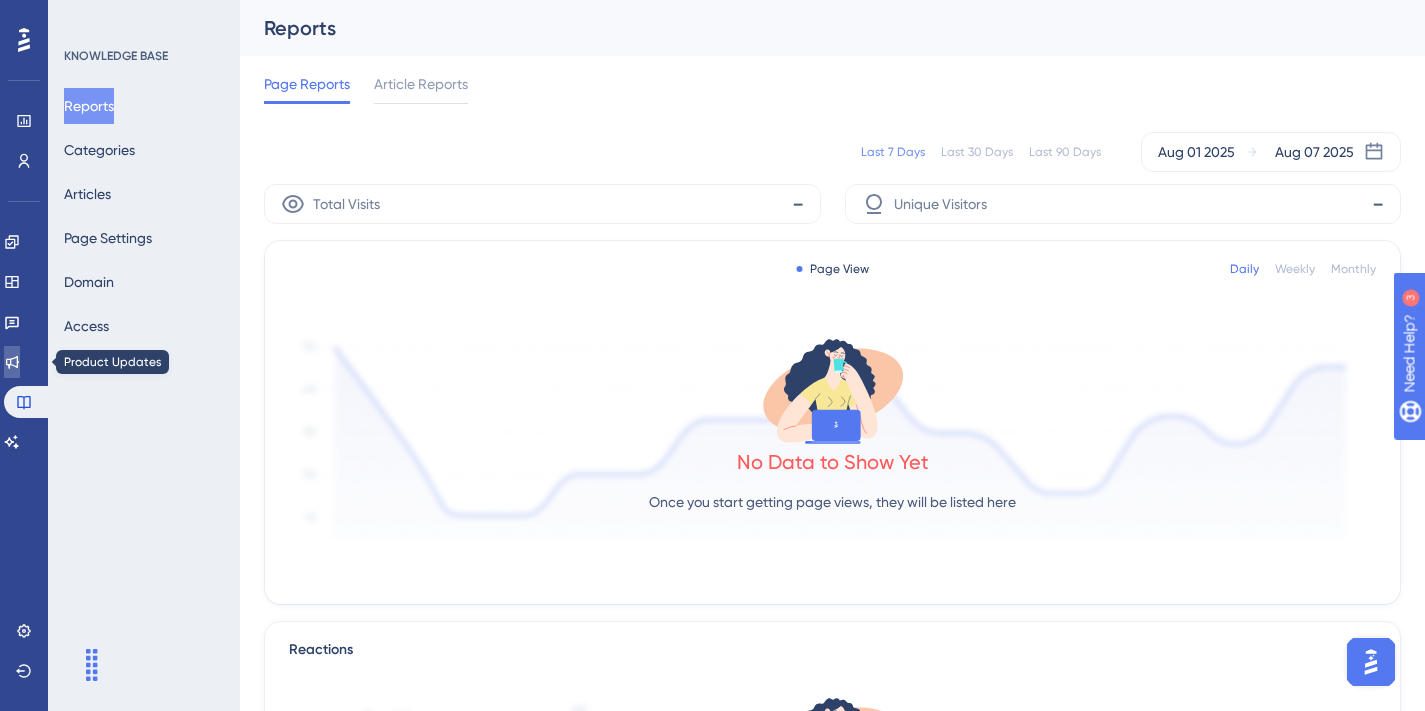 click 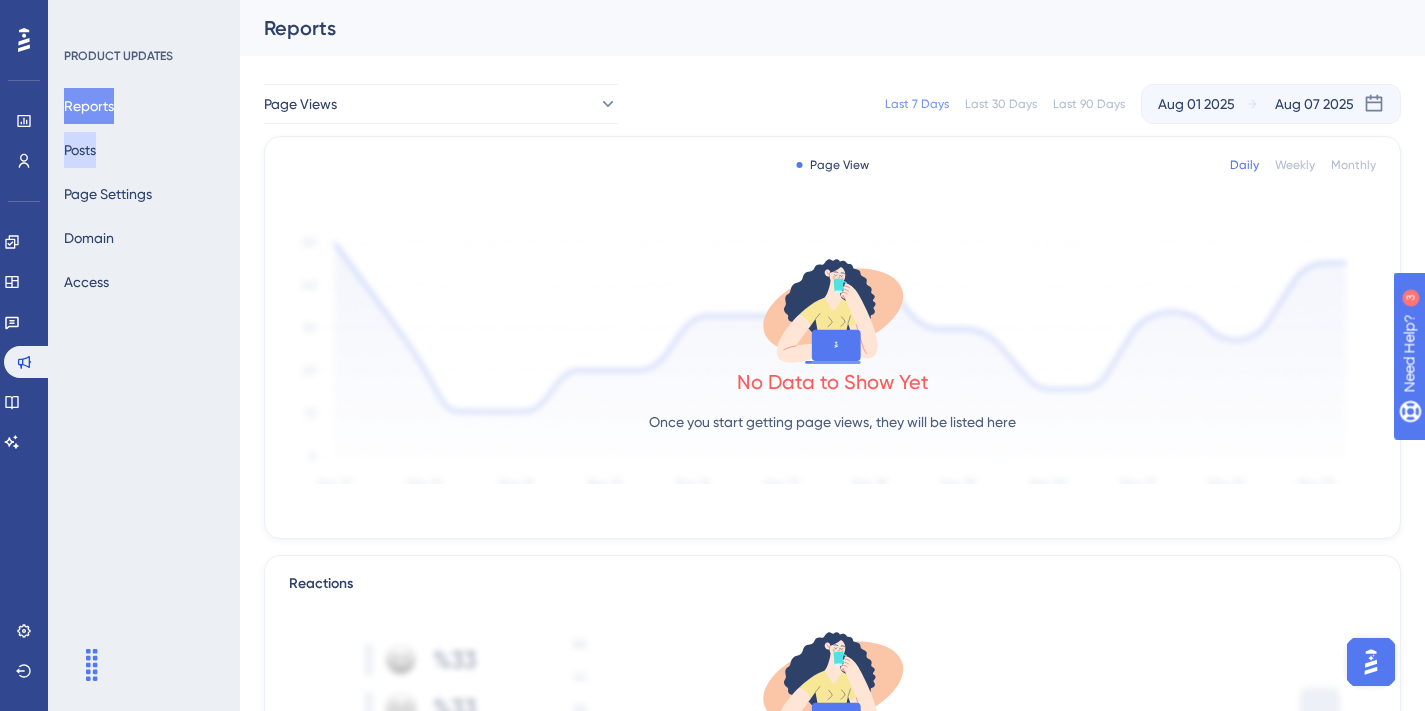 click on "Posts" at bounding box center (80, 150) 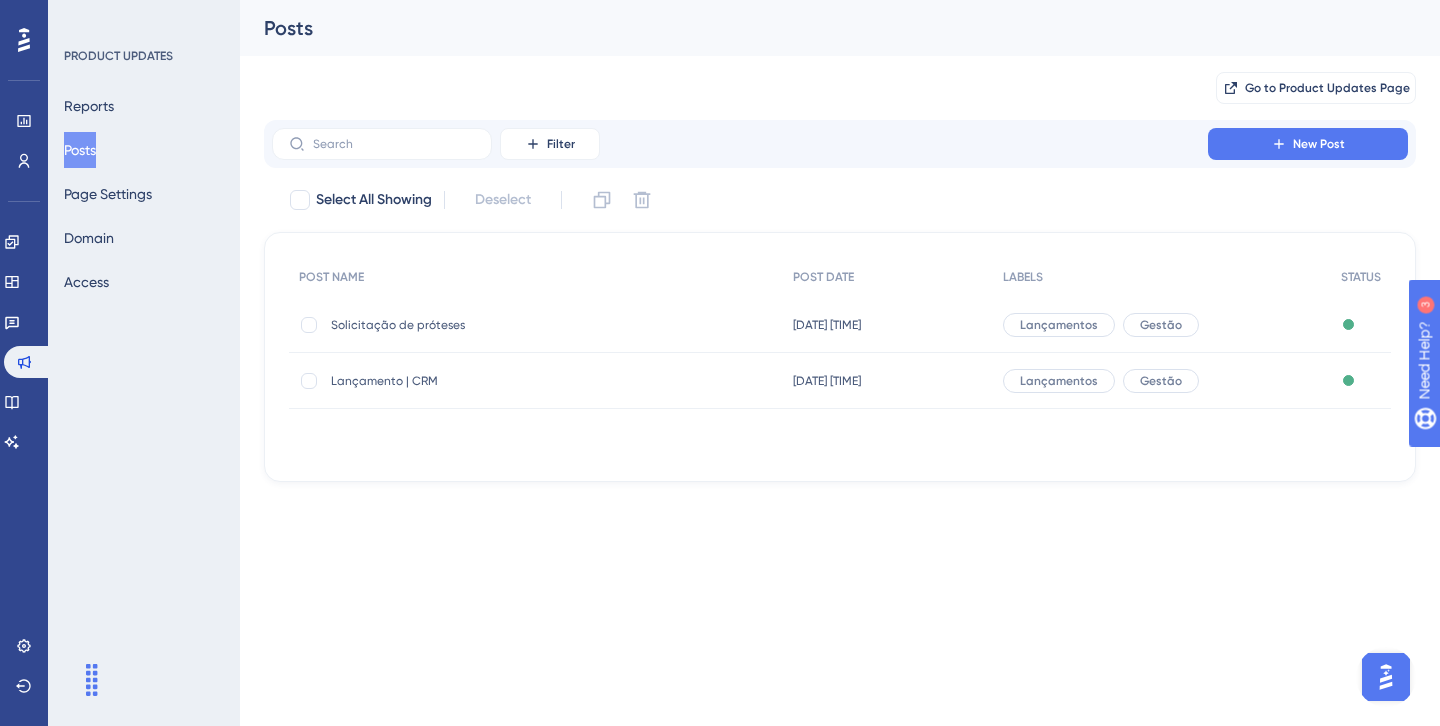 click on "[DATE] [TIME] [DATE] [TIME]" at bounding box center (888, 325) 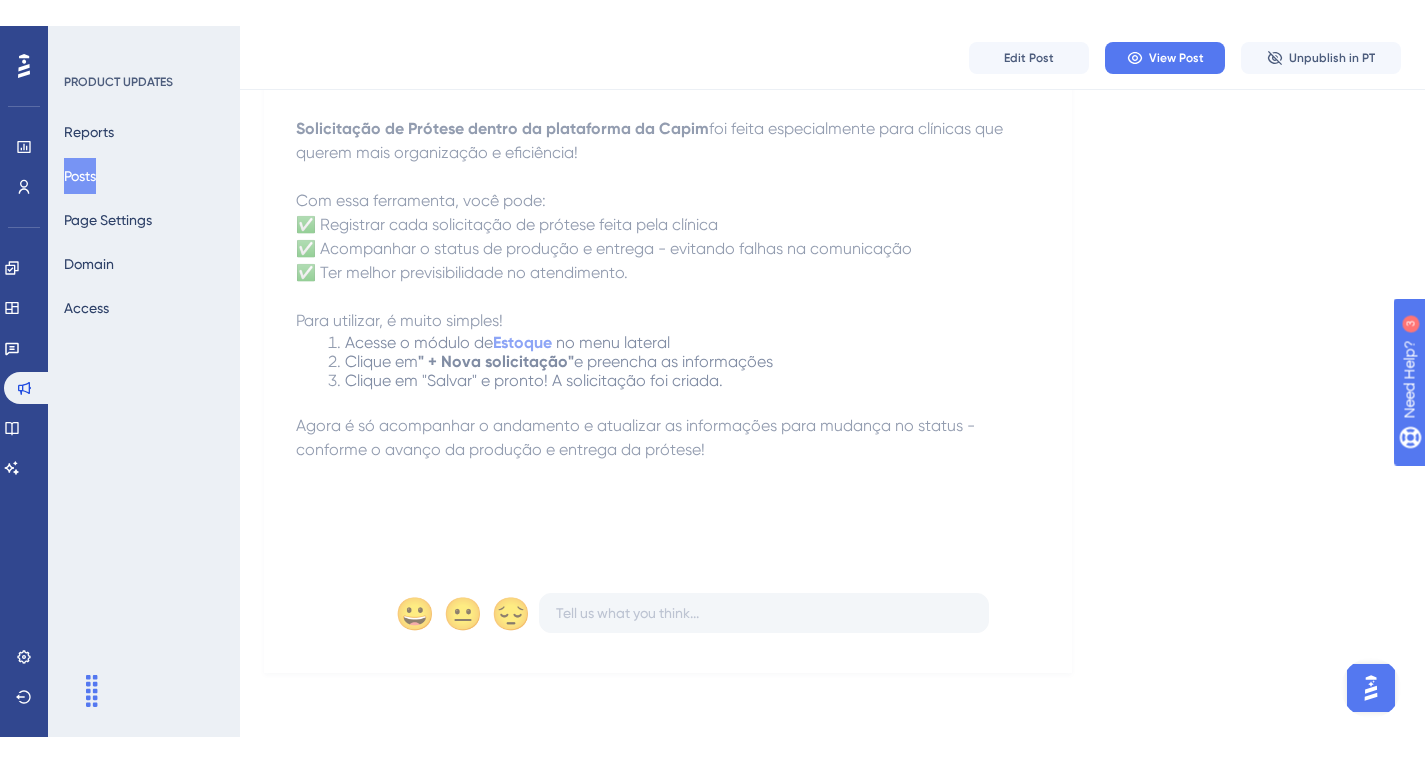 scroll, scrollTop: 0, scrollLeft: 0, axis: both 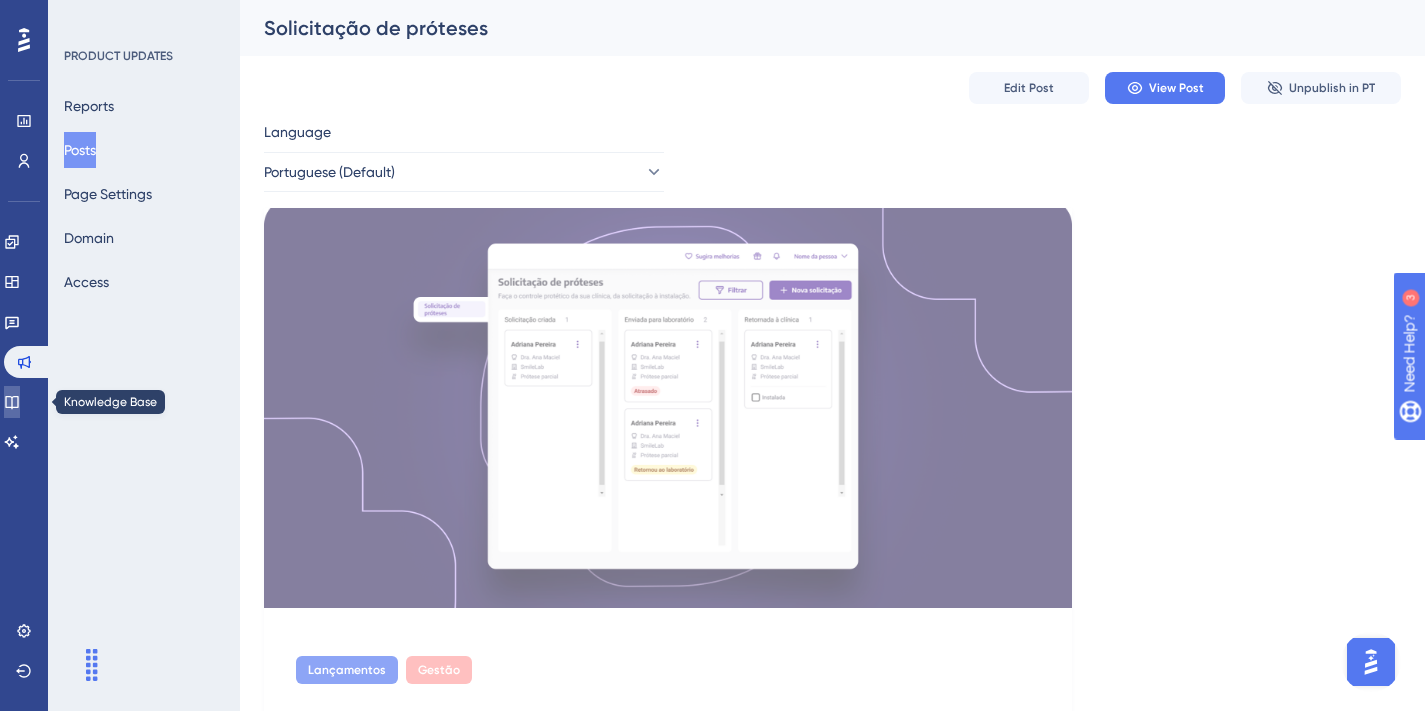 click 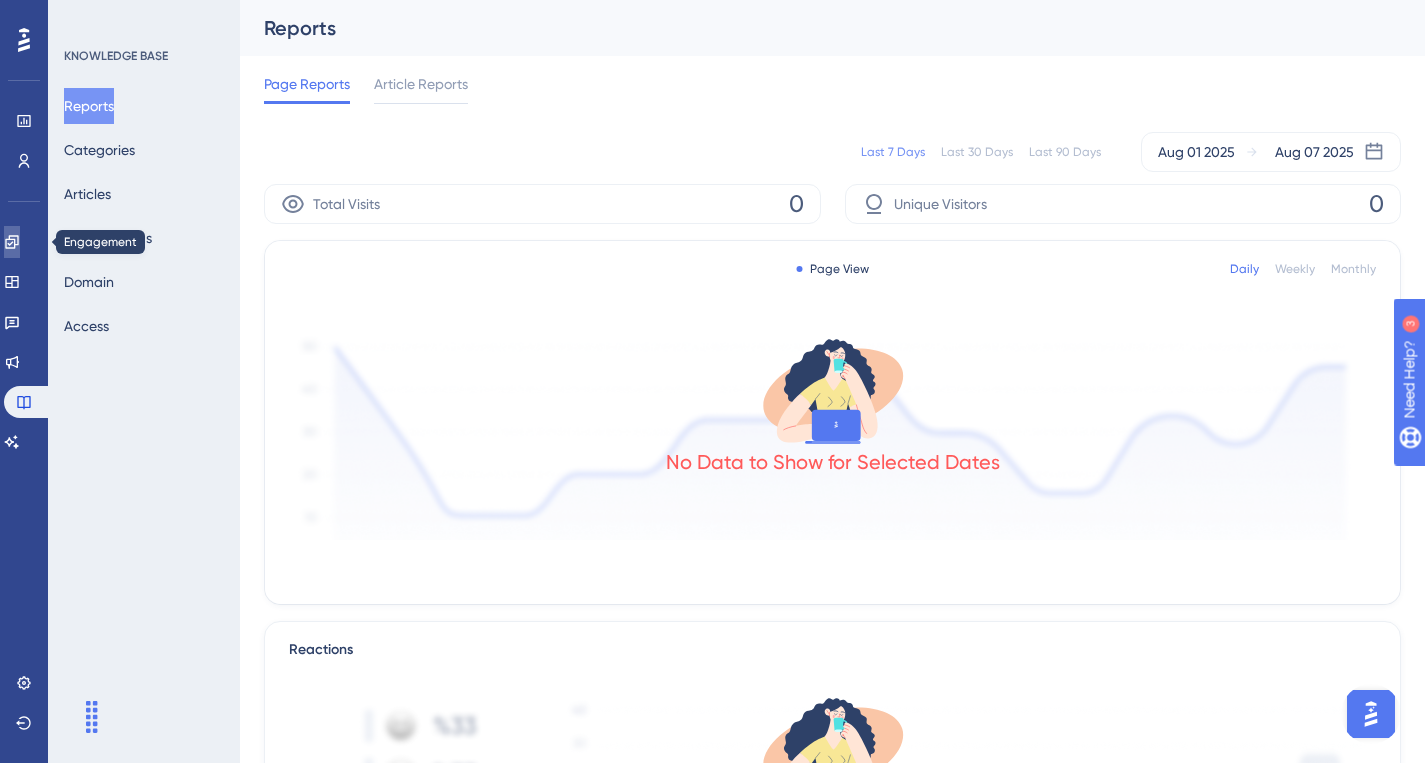 click 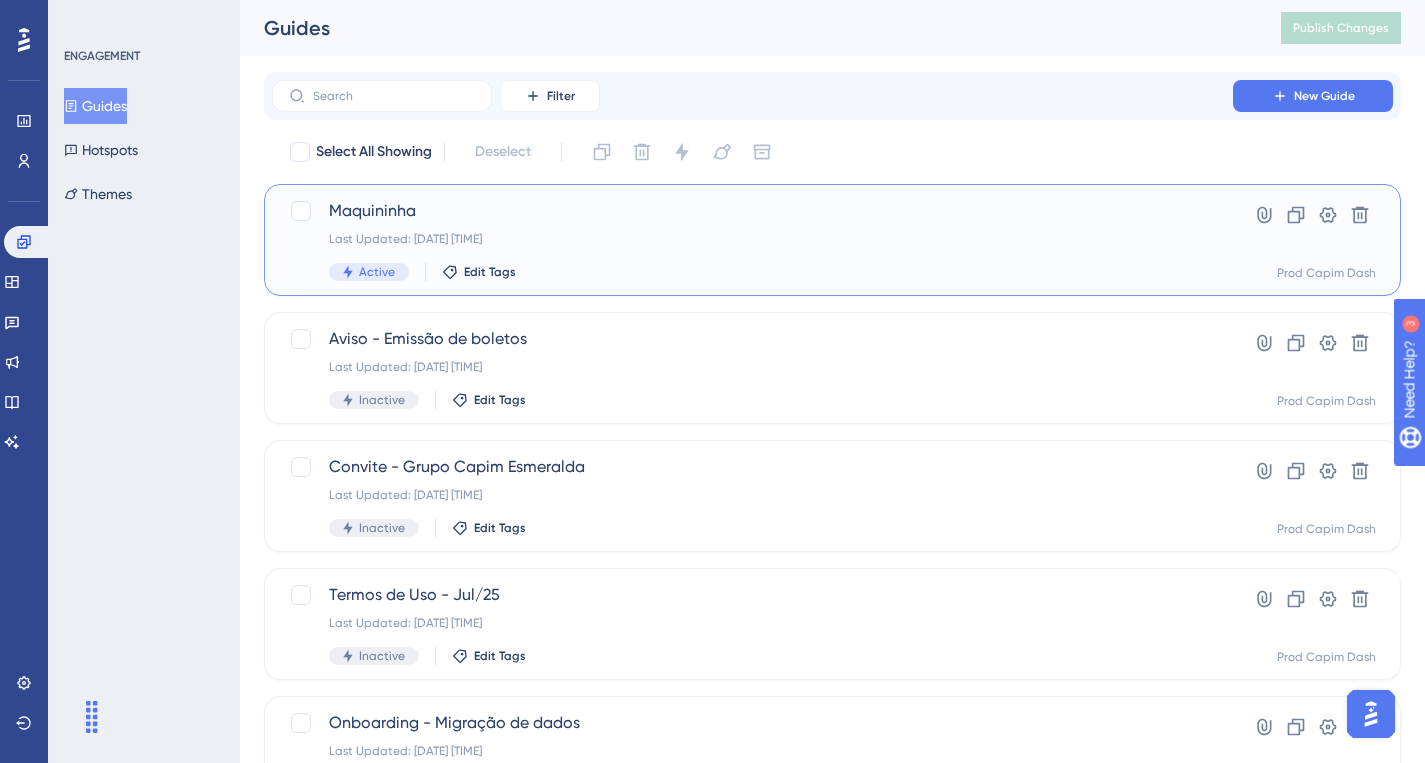 click on "Maquininha Last Updated: [DATE] [TIME] Active Edit Tags" at bounding box center (752, 240) 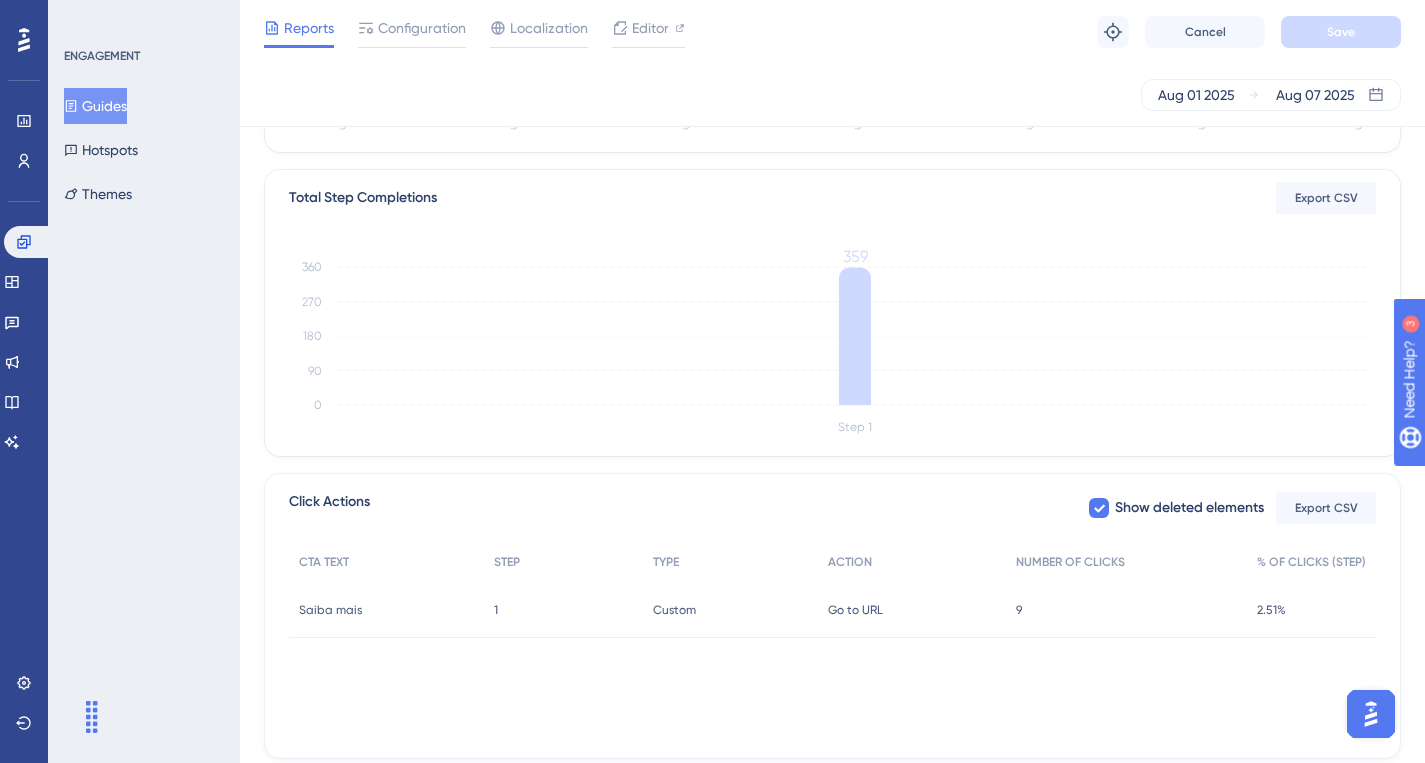 scroll, scrollTop: 504, scrollLeft: 0, axis: vertical 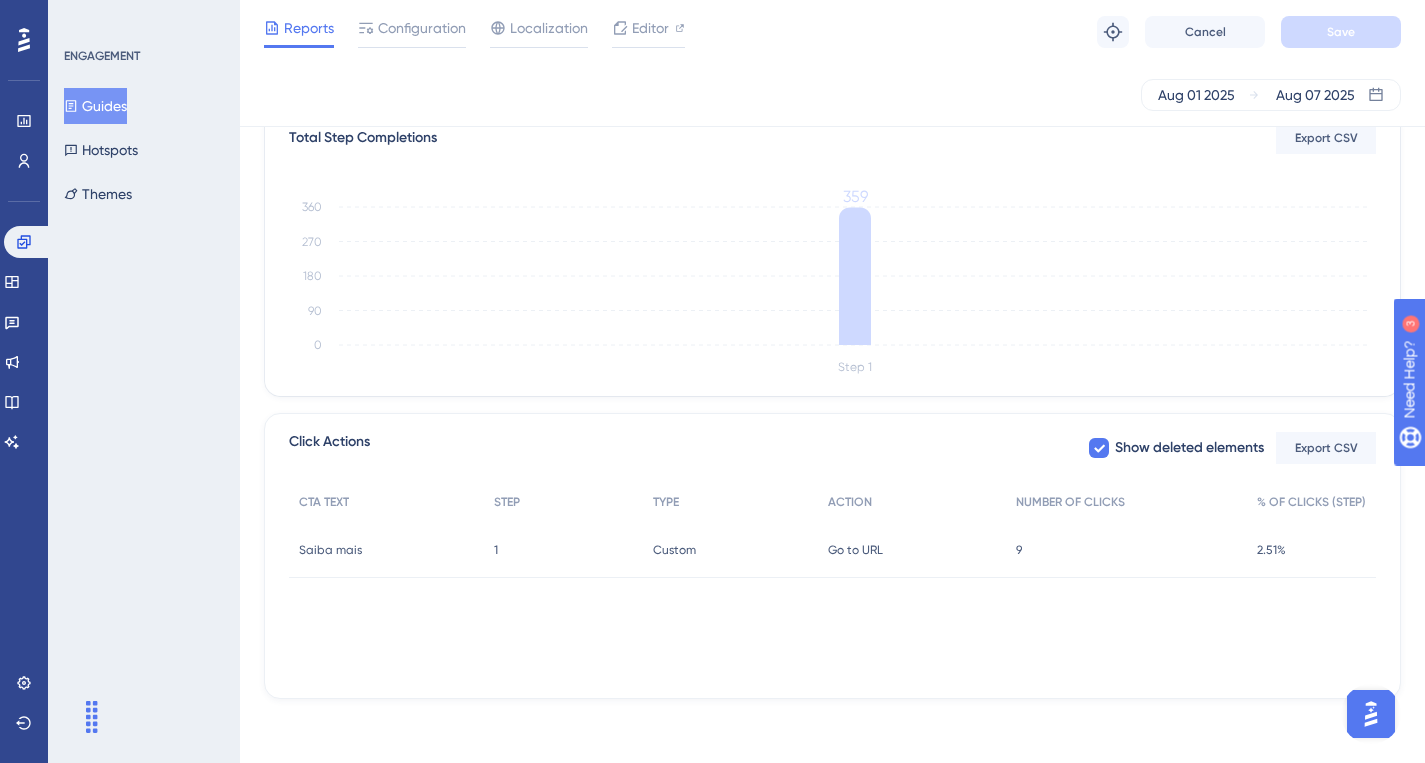 click on "Performance Users Engagement Widgets Feedback Product Updates Knowledge Base AI Assistant Settings Logout" at bounding box center (24, 381) 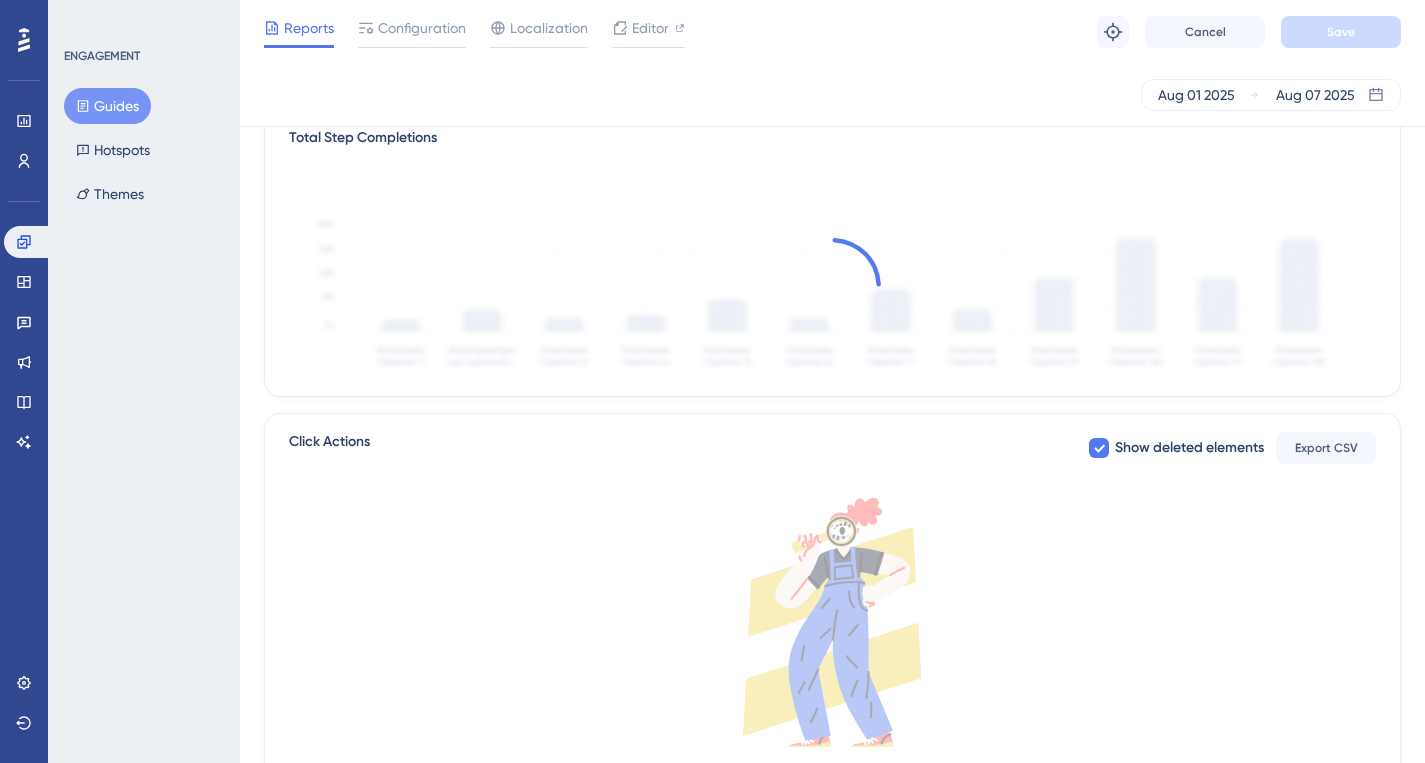 scroll, scrollTop: 504, scrollLeft: 0, axis: vertical 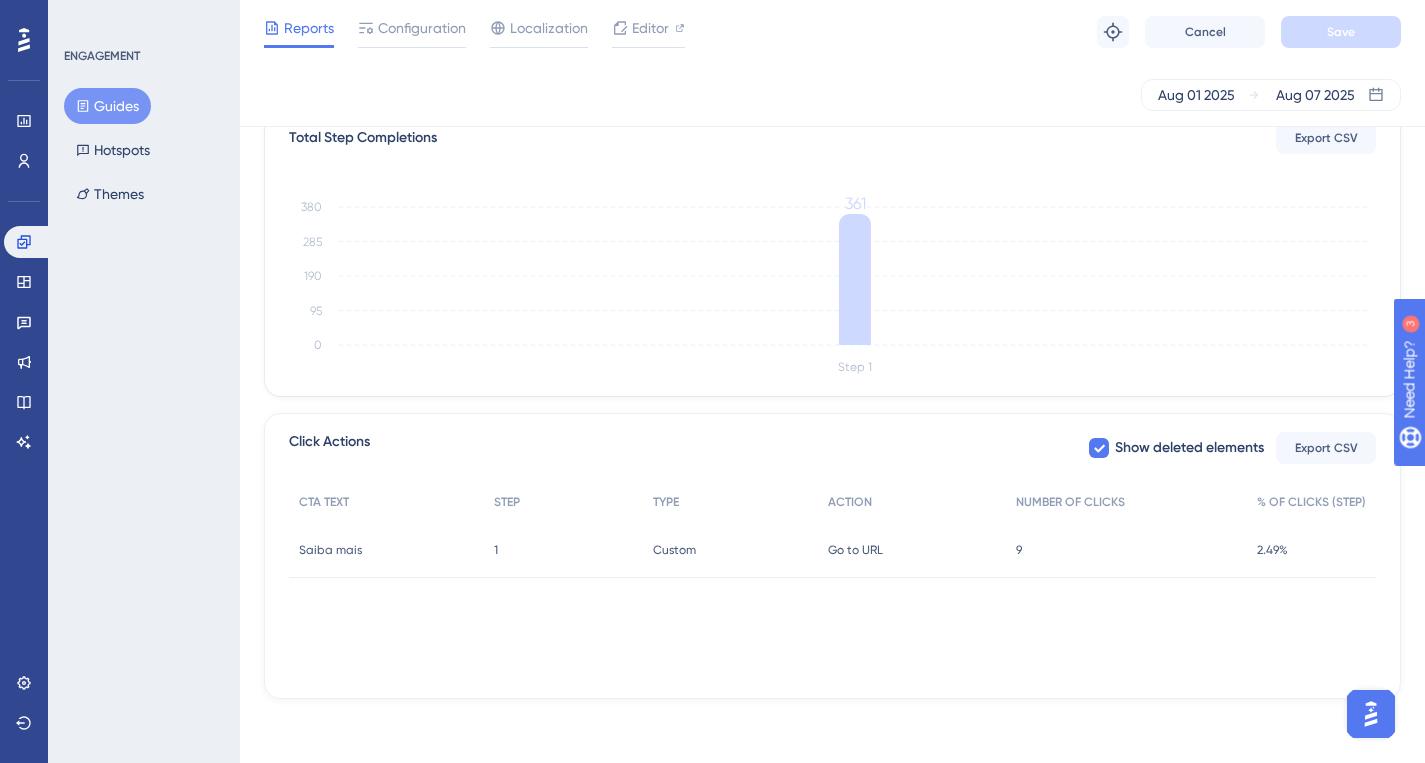 click on "ENGAGEMENT Guides Hotspots Themes" at bounding box center [144, 381] 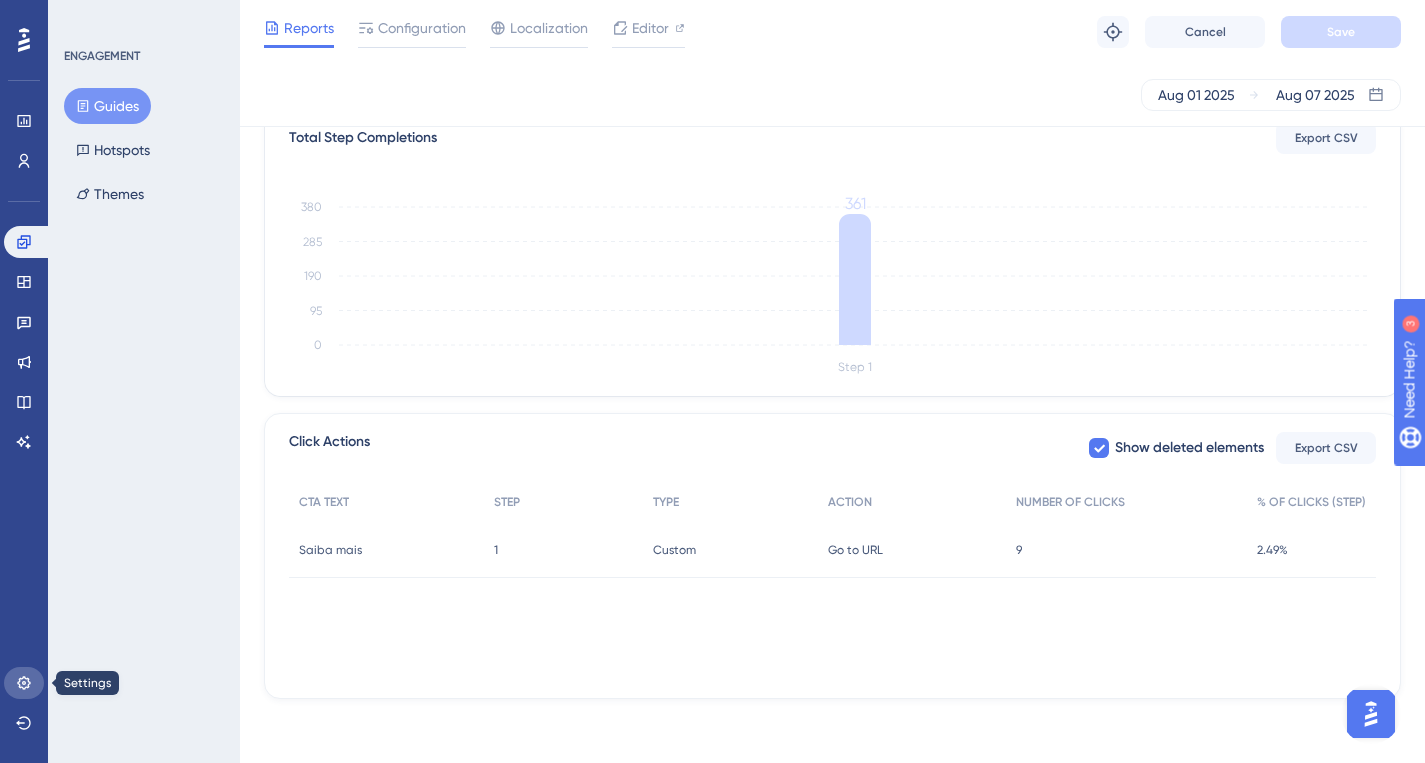 click 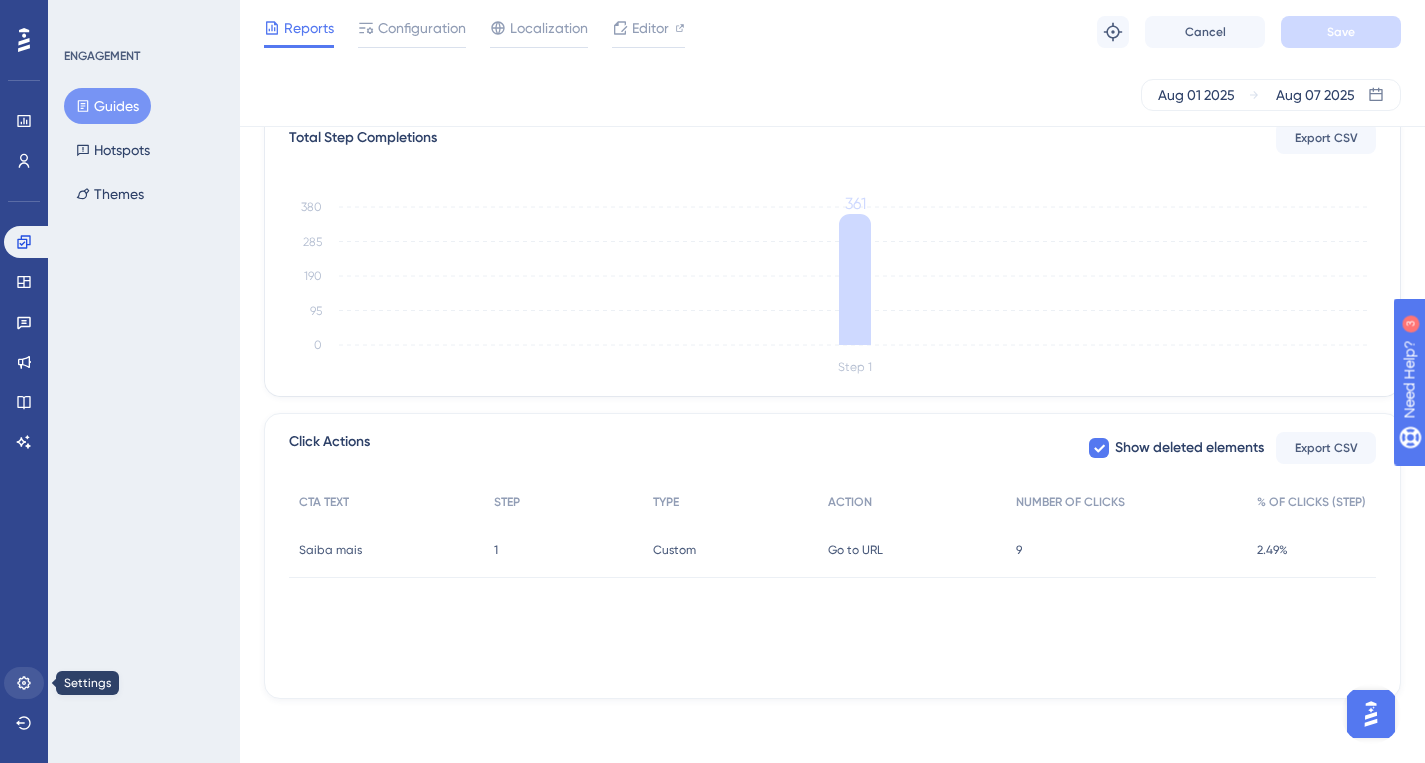 scroll, scrollTop: 0, scrollLeft: 0, axis: both 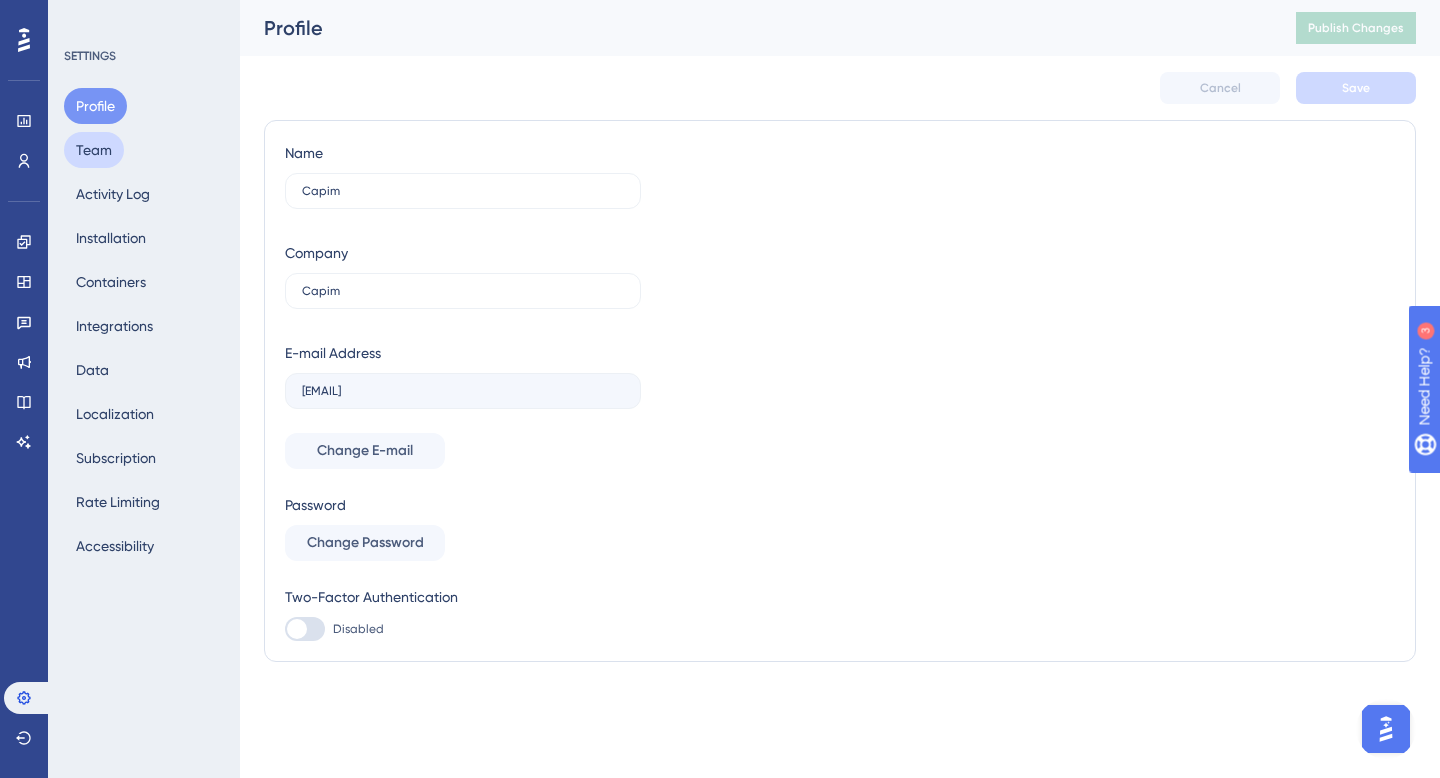 click on "Team" at bounding box center (94, 150) 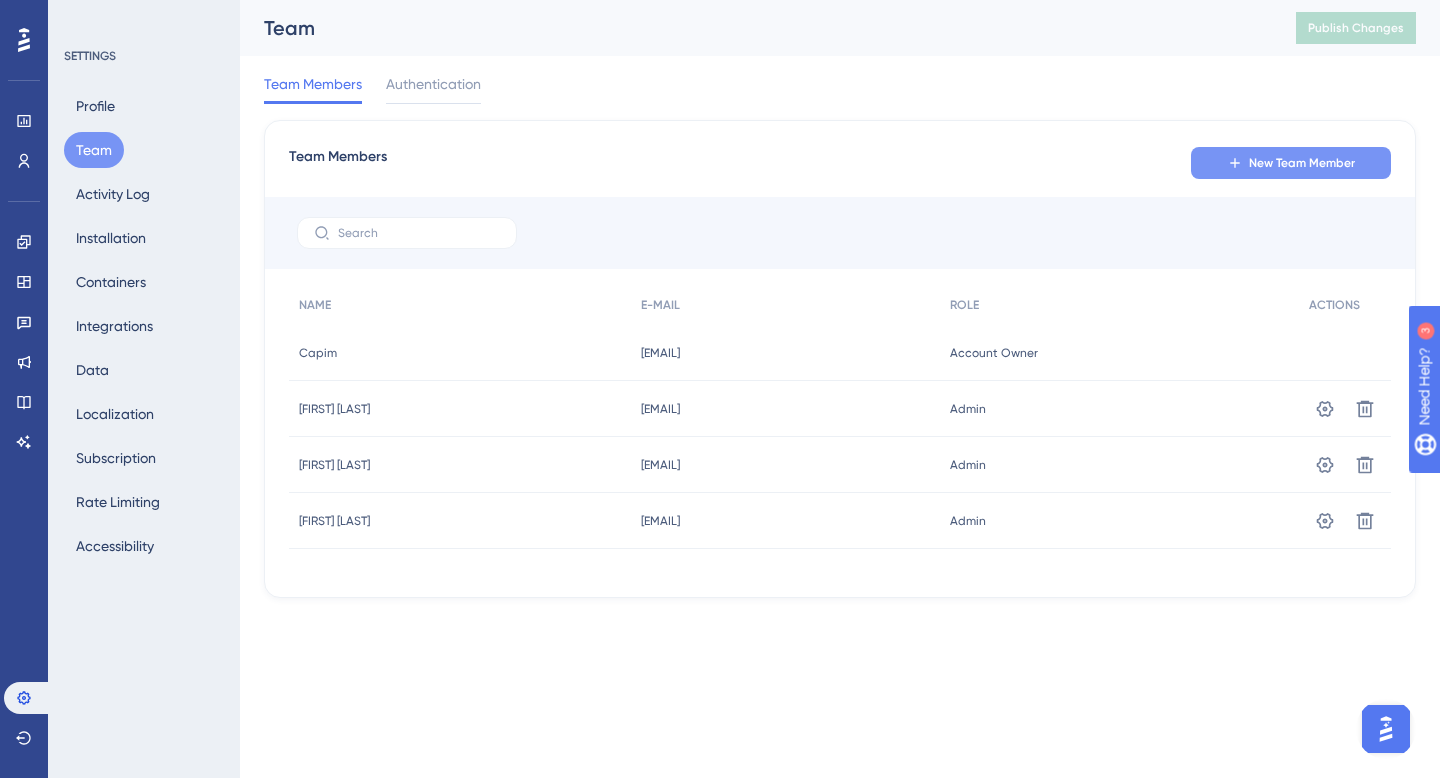 click on "New Team Member" at bounding box center (1302, 163) 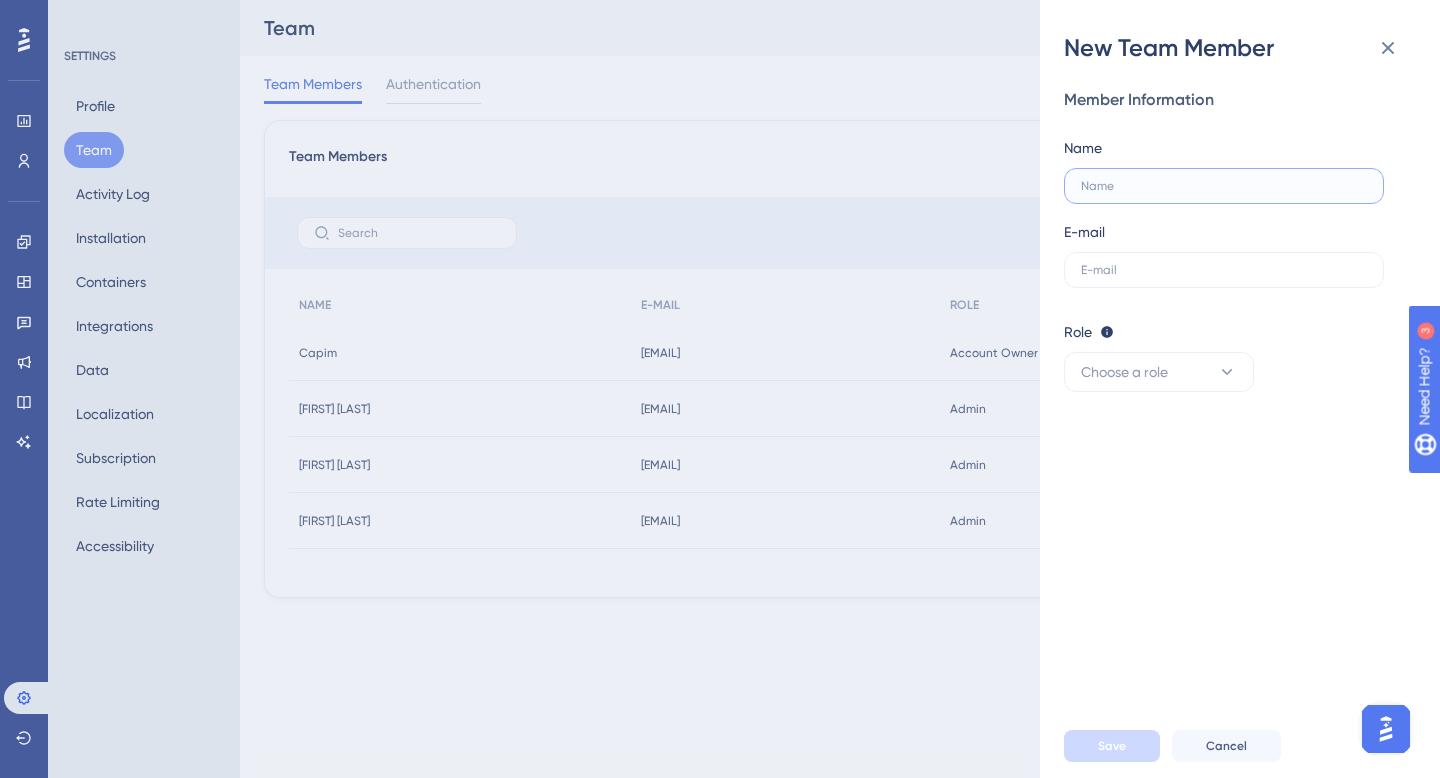 click at bounding box center [1224, 186] 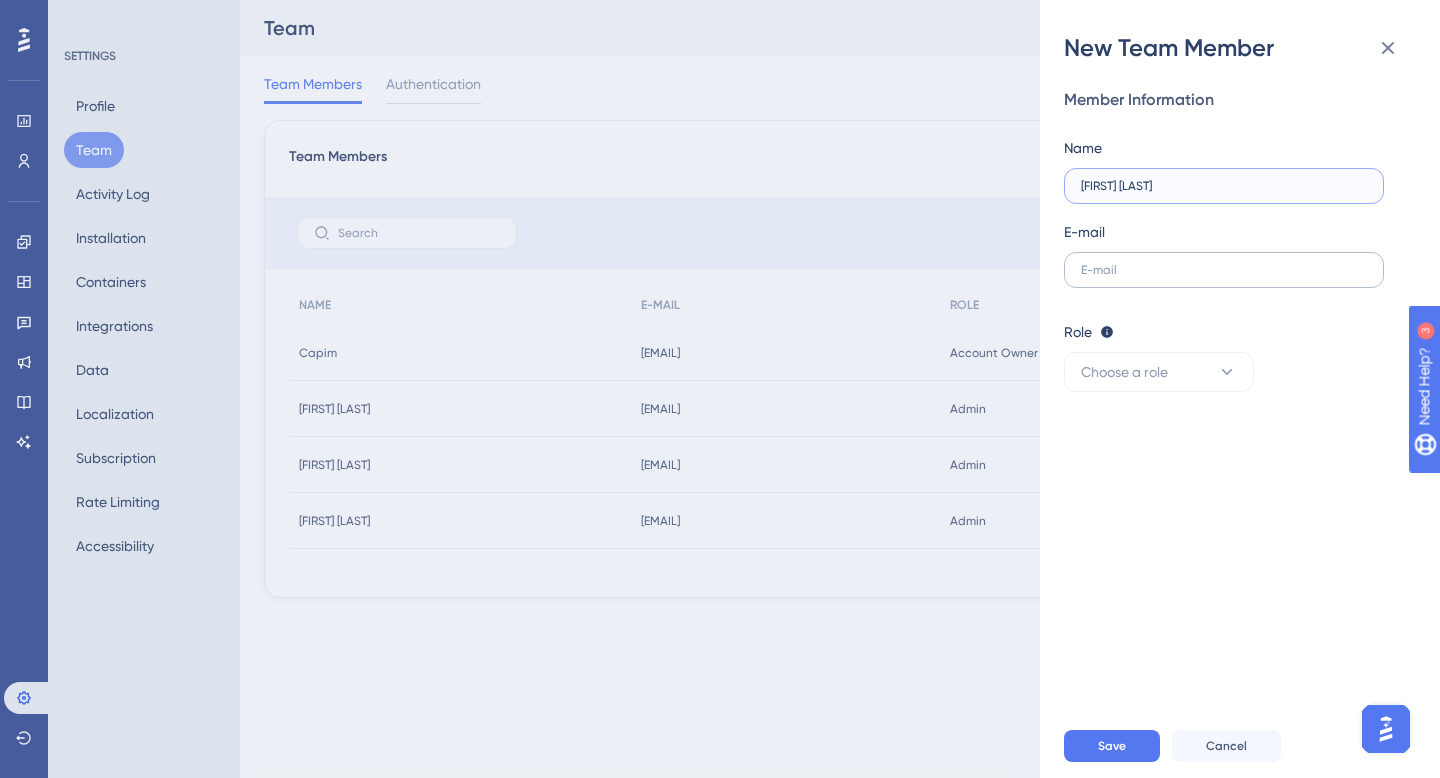 type on "Thainá Schichi" 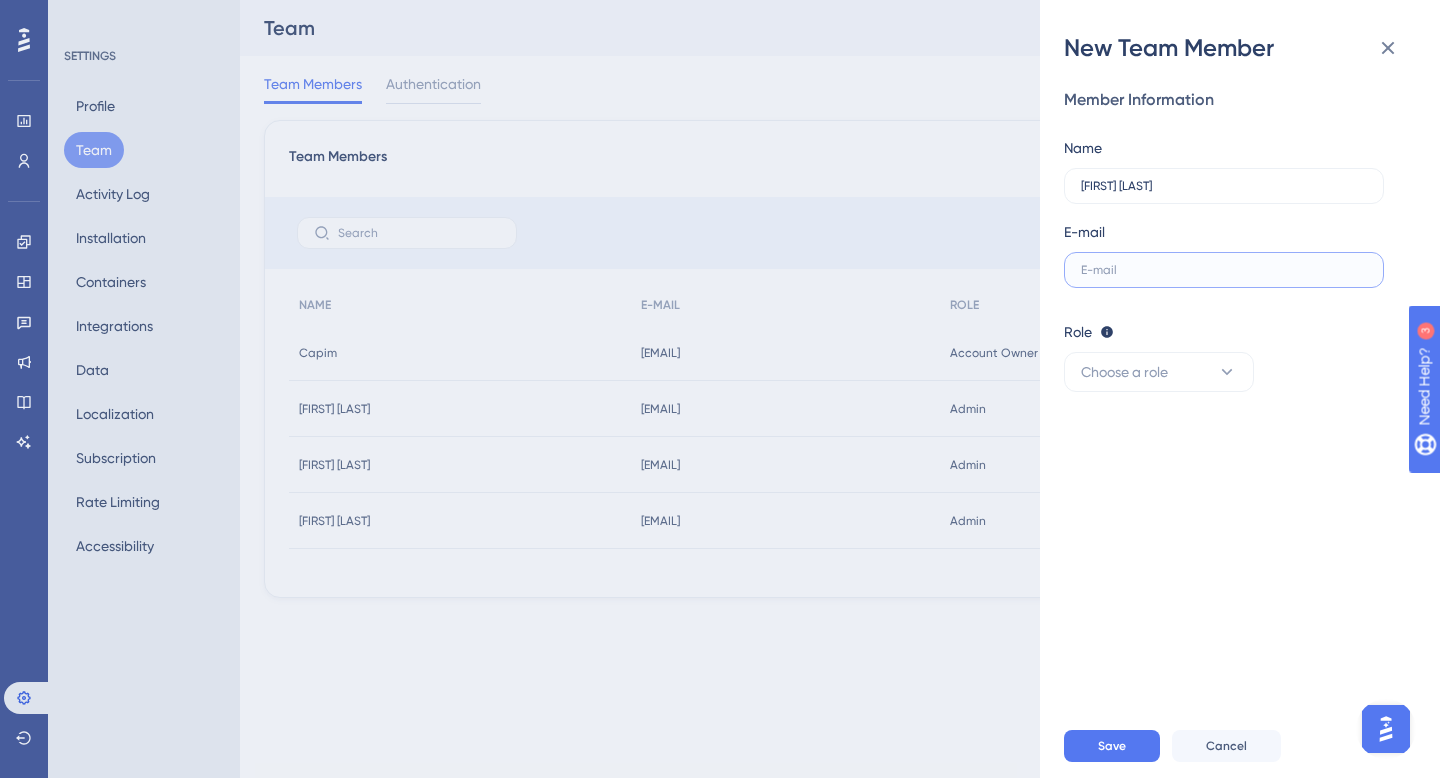click at bounding box center [1224, 270] 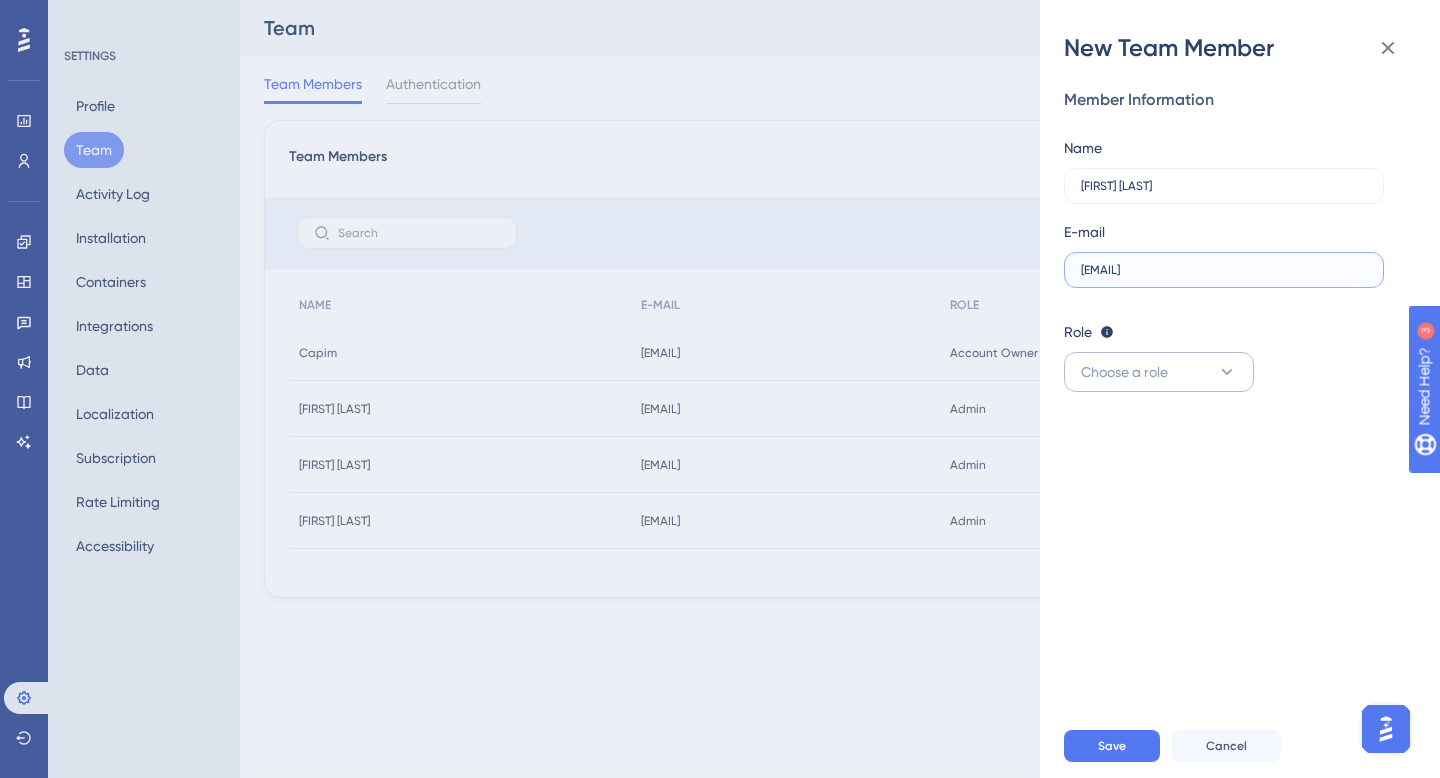 type on "thaina.schichi@capim.com.br" 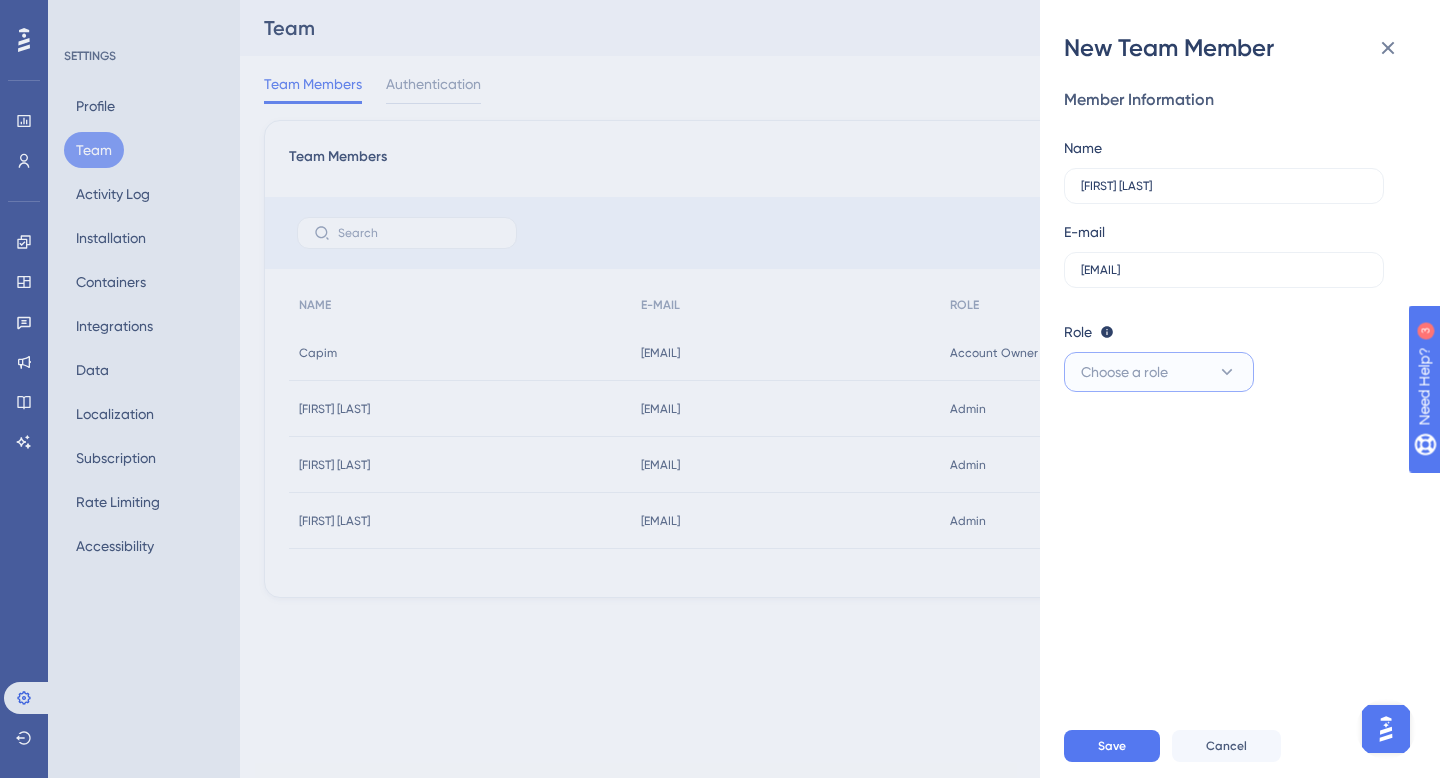 click on "Choose a role" at bounding box center [1124, 372] 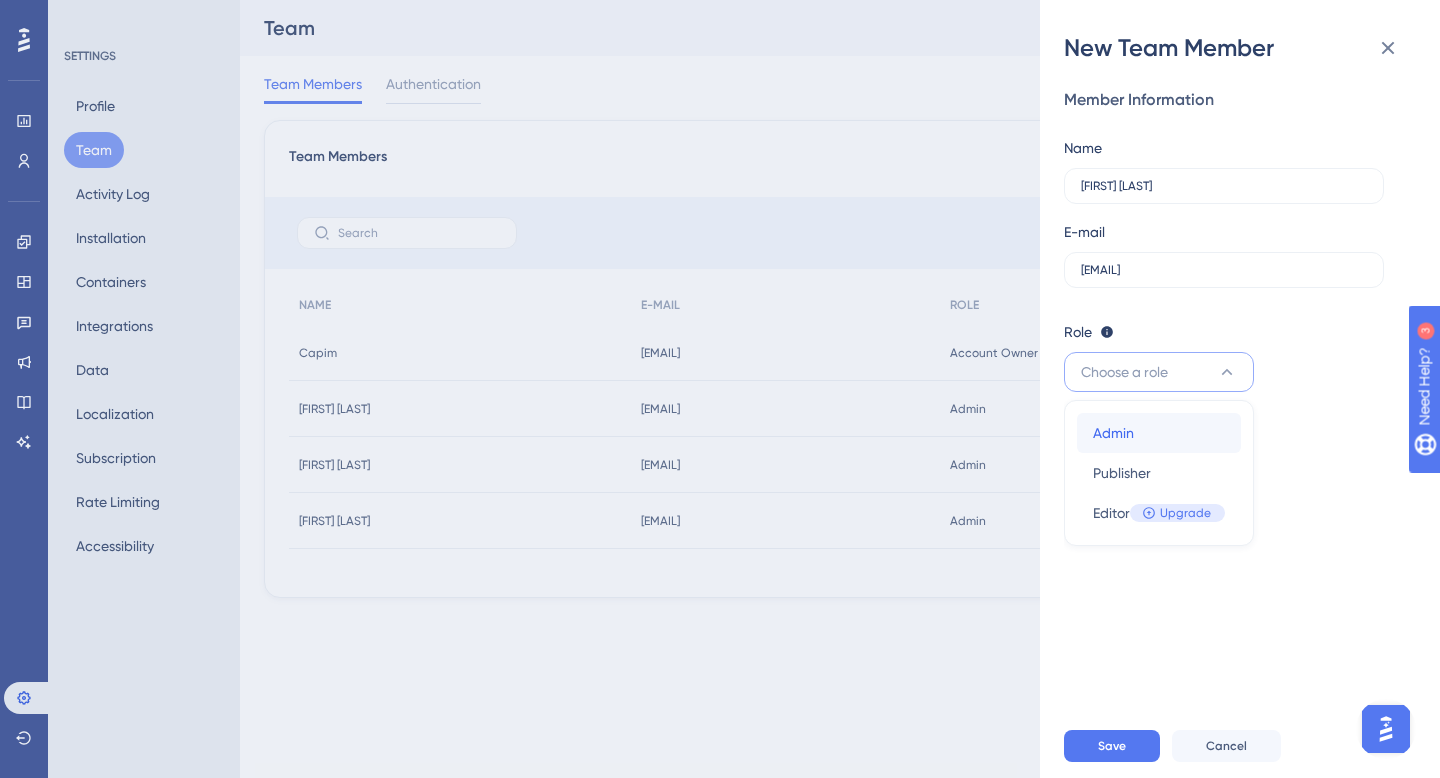 click on "Admin" at bounding box center [1113, 433] 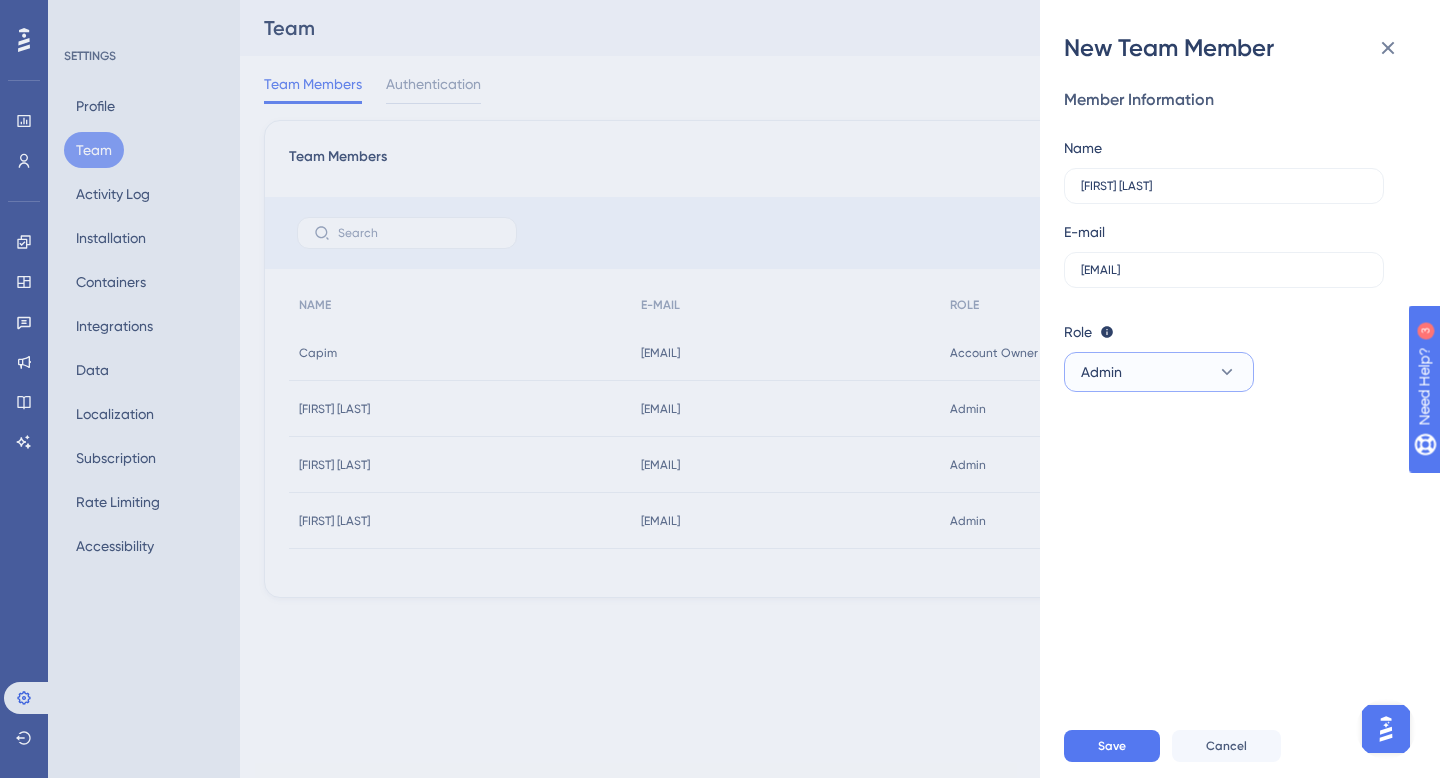 click on "Admin" at bounding box center (1159, 372) 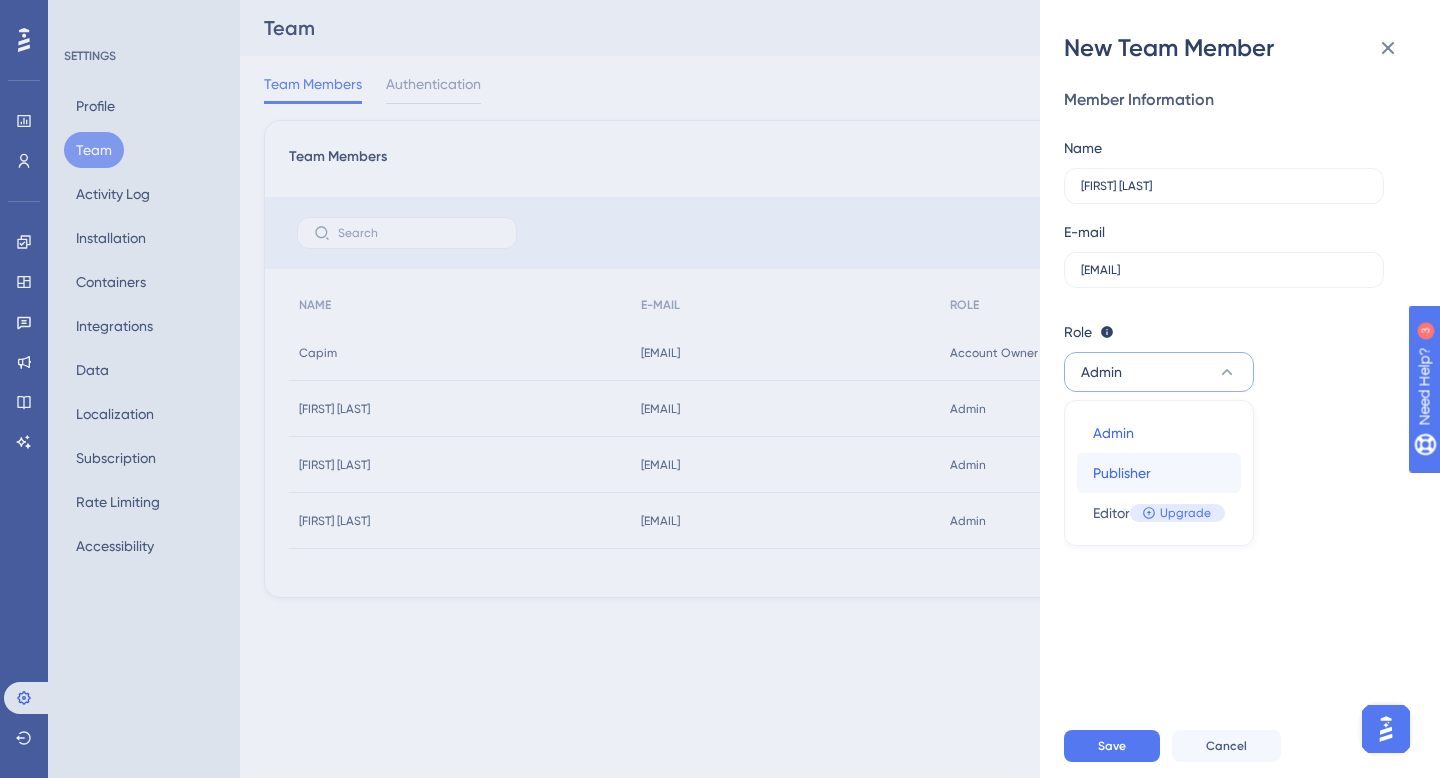 click on "Publisher Publisher" at bounding box center (1159, 473) 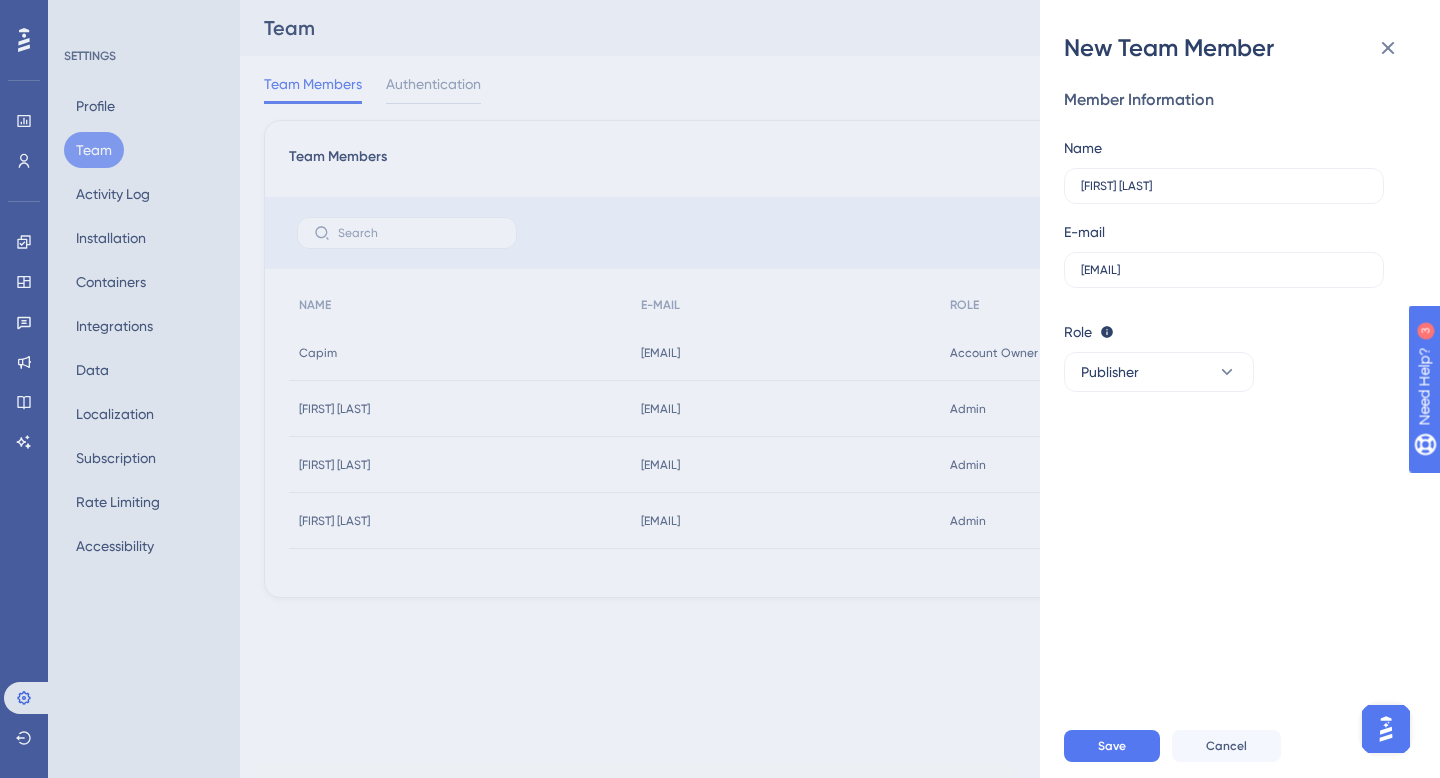 click on "Member Information Name Thainá Schichi E-mail thaina.schichi@capim.com.br Role Editor: Create & edit materials
Publisher: Editor + Publish changes
Admin: Publisher + Manage users & subscription Publisher" at bounding box center [1248, 389] 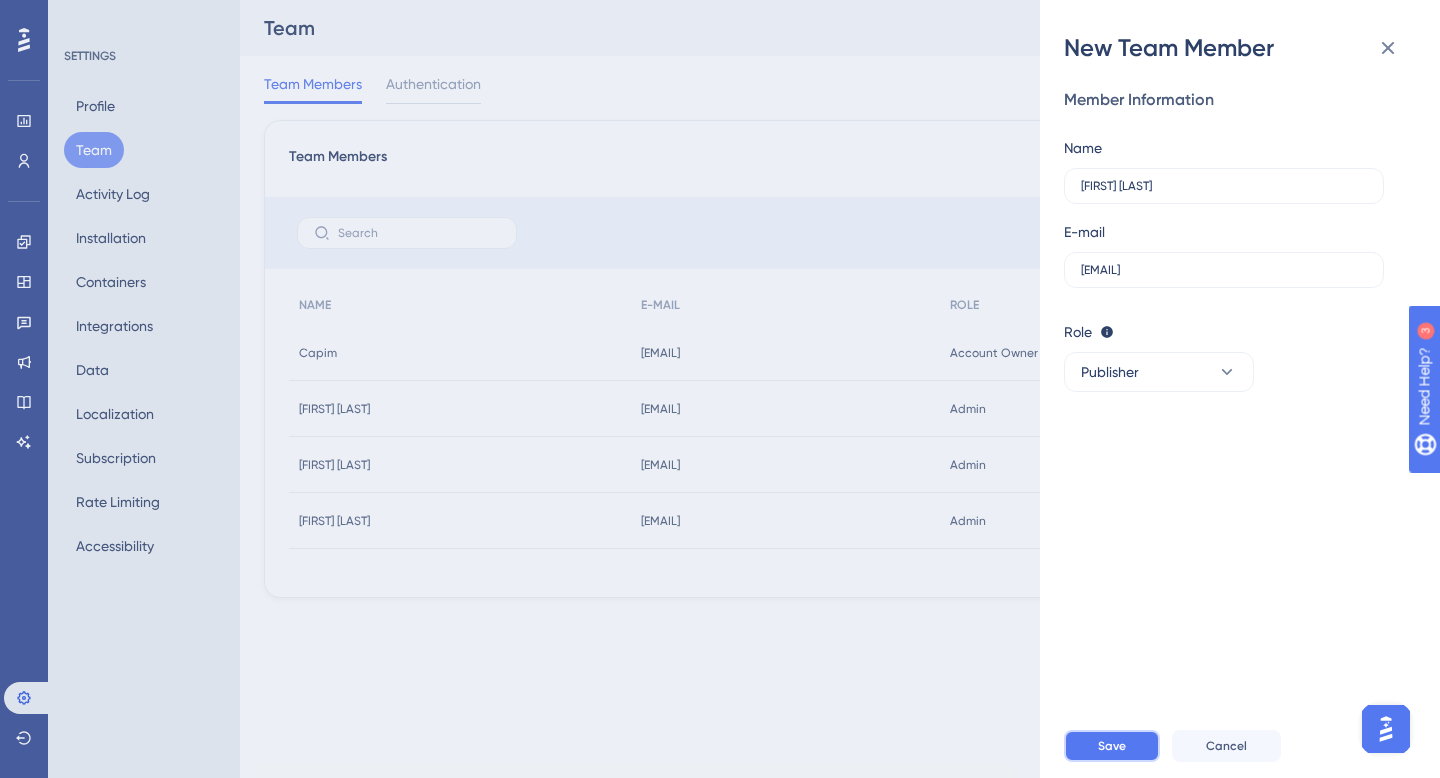 click on "Save" at bounding box center [1112, 746] 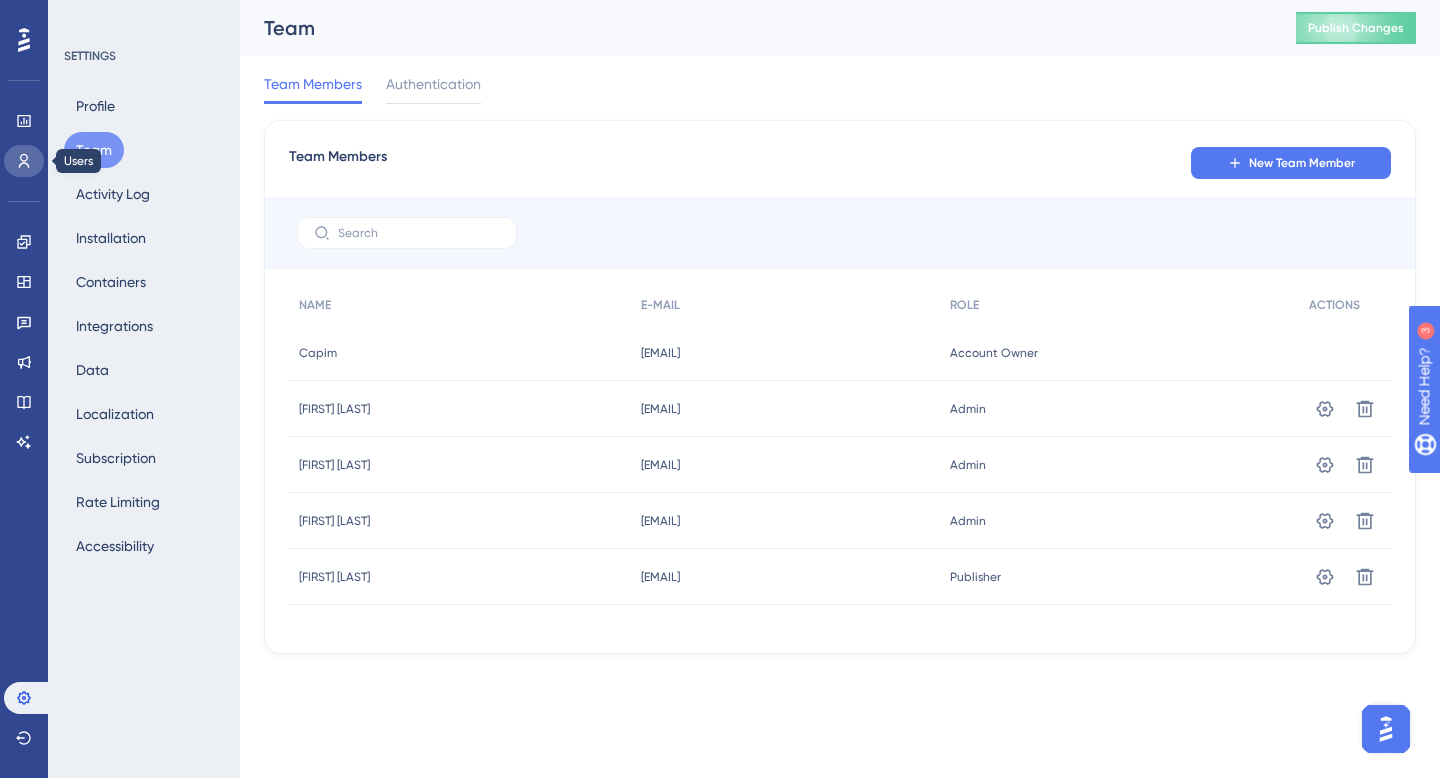 click 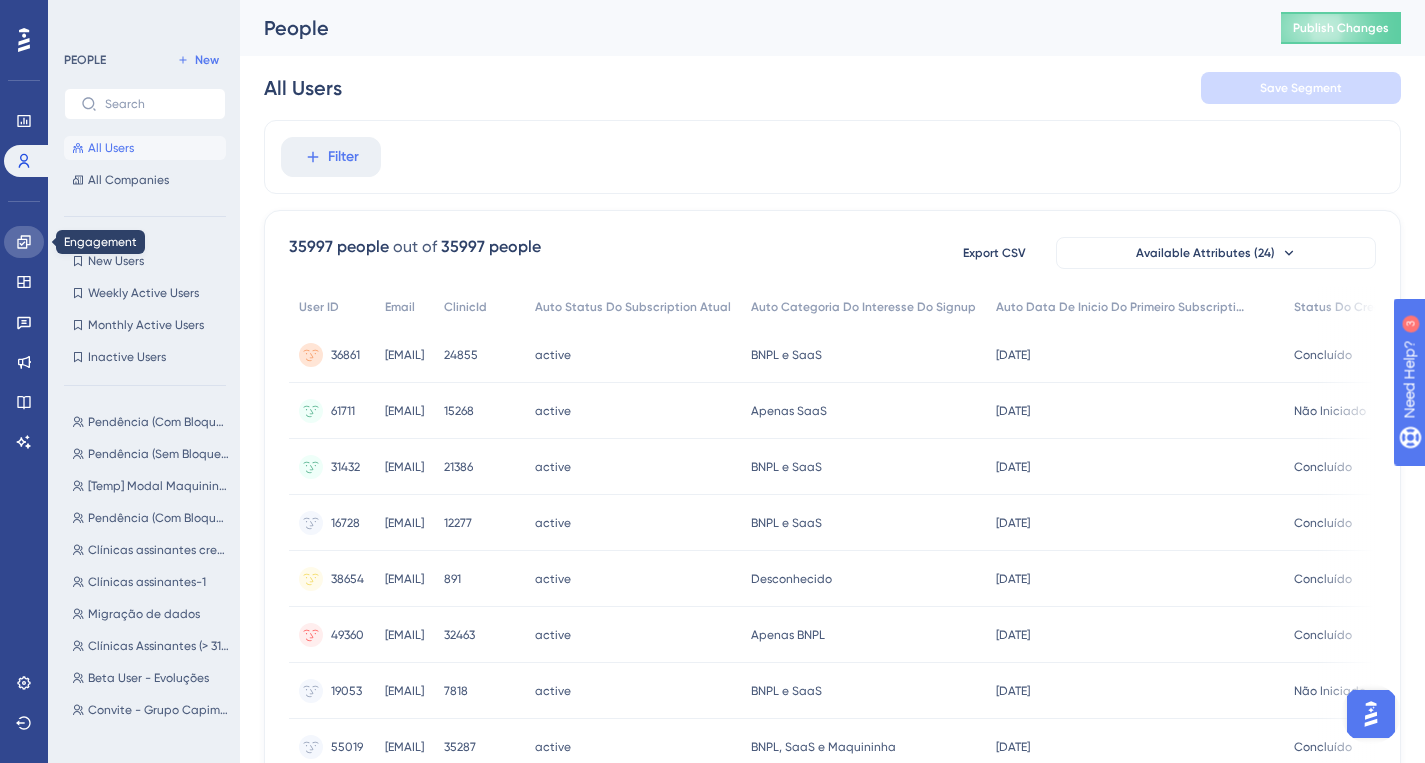 click 